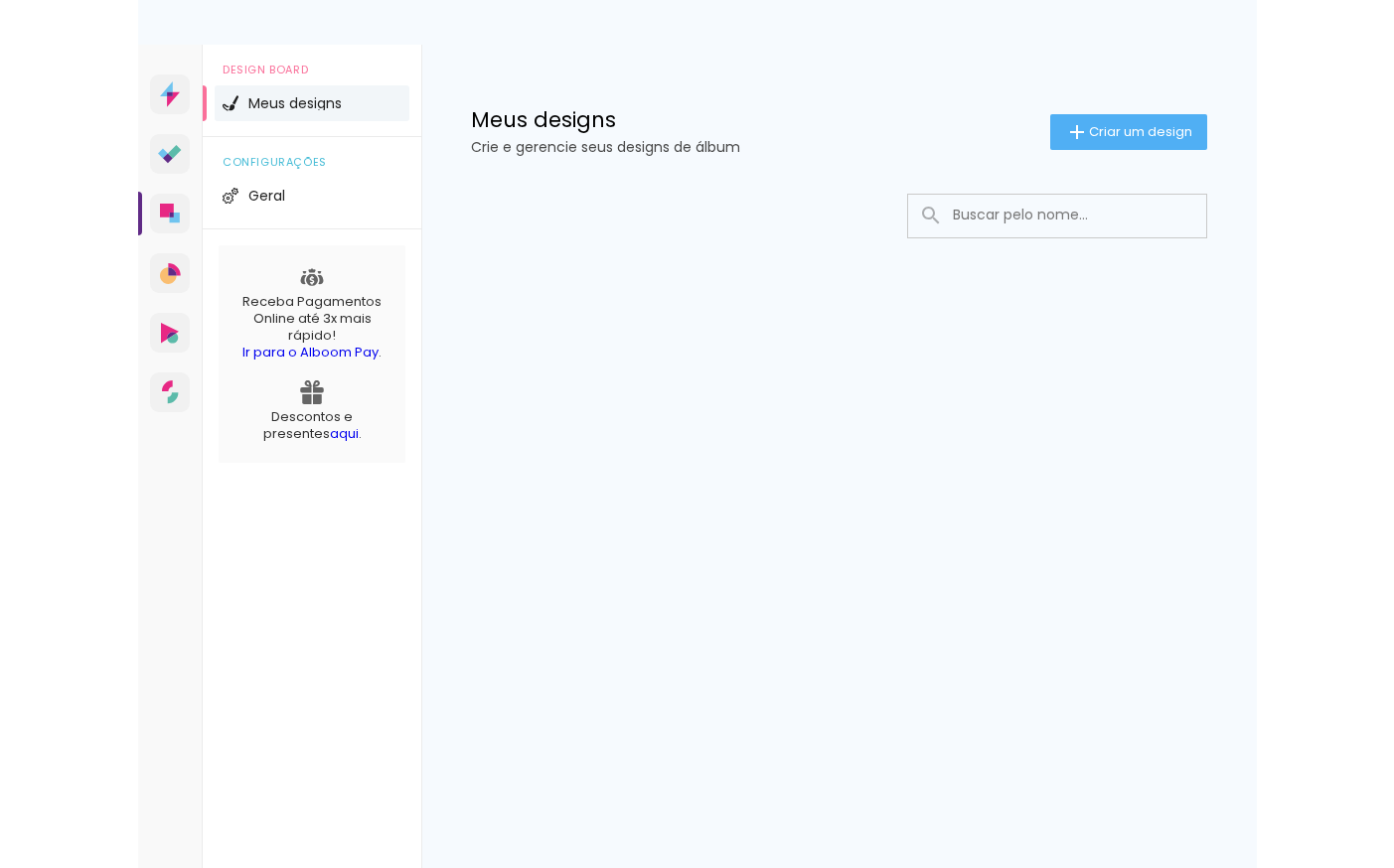 scroll, scrollTop: 0, scrollLeft: 0, axis: both 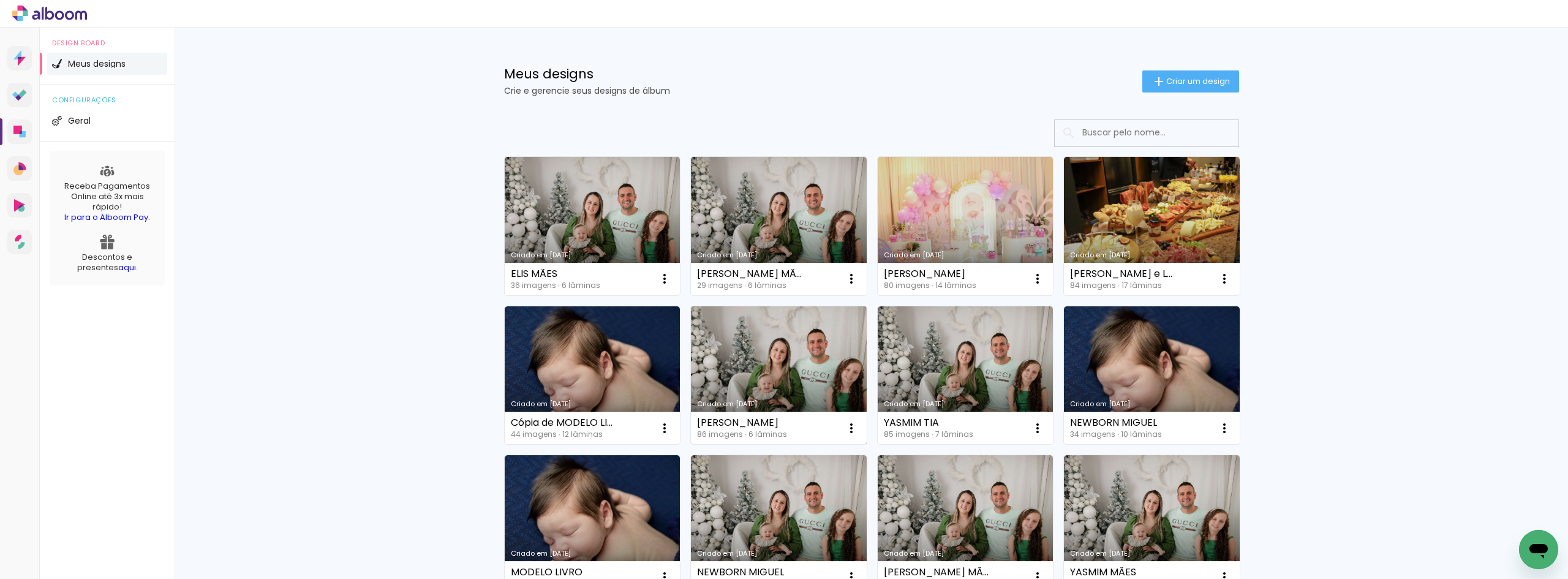 click on "Criado em [DATE]" at bounding box center (778, 376) 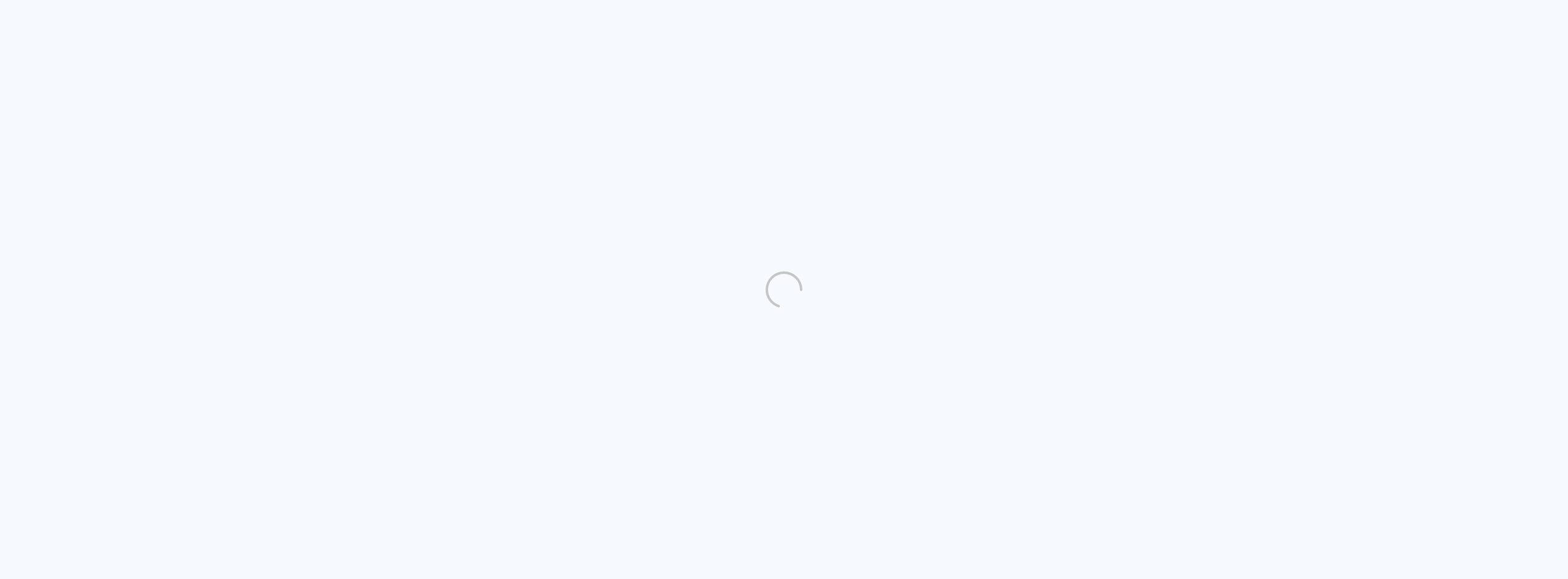 scroll, scrollTop: 0, scrollLeft: 0, axis: both 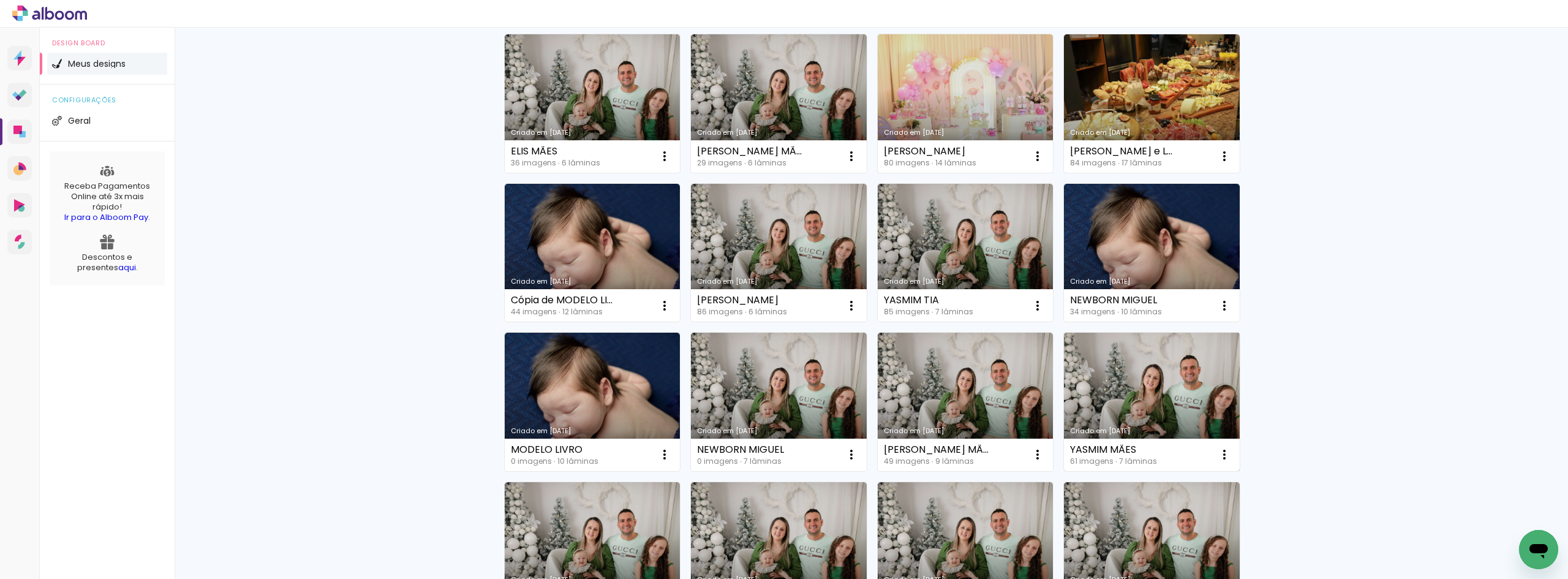 click on "Criado em [DATE]" at bounding box center [1152, 402] 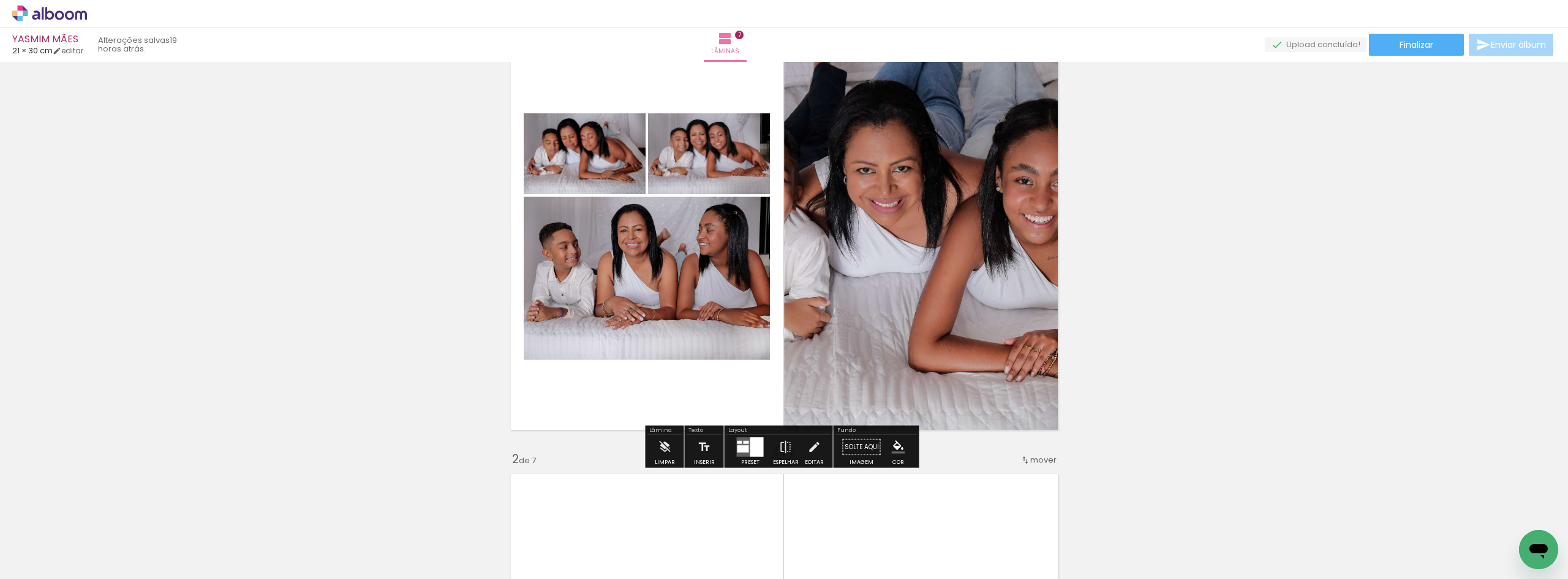 scroll, scrollTop: 0, scrollLeft: 0, axis: both 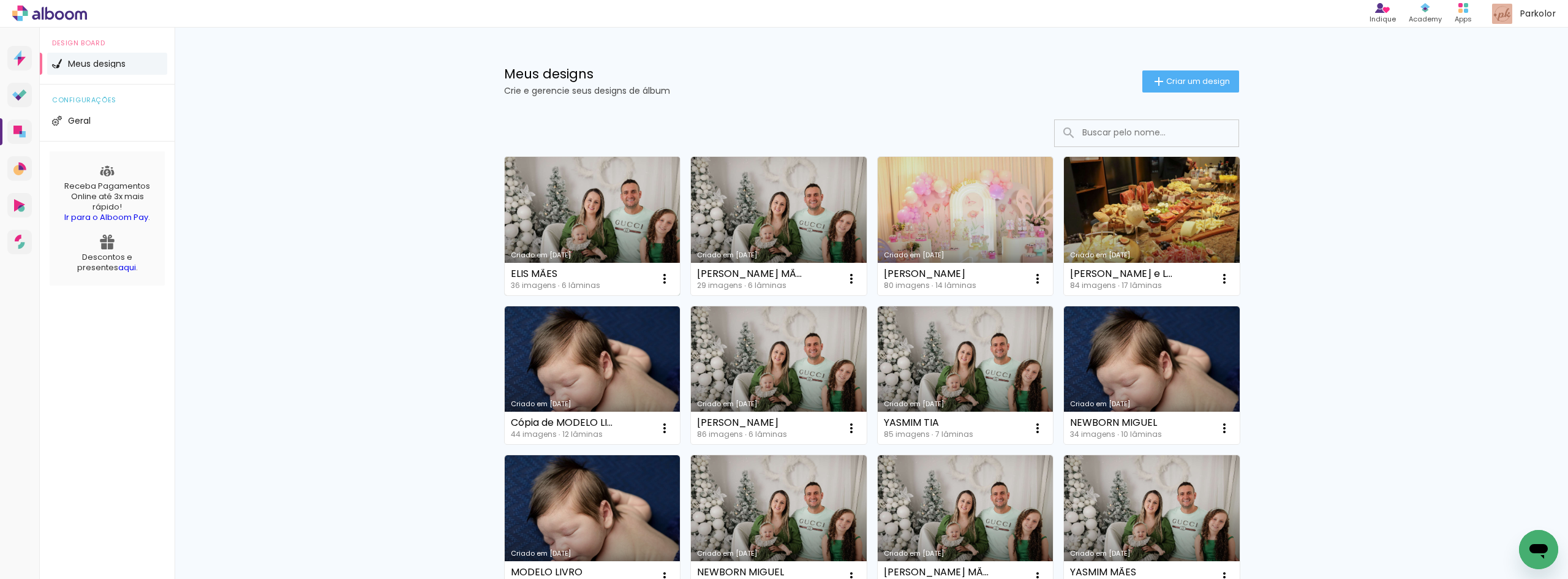 click on "Criado em [DATE]" at bounding box center (592, 226) 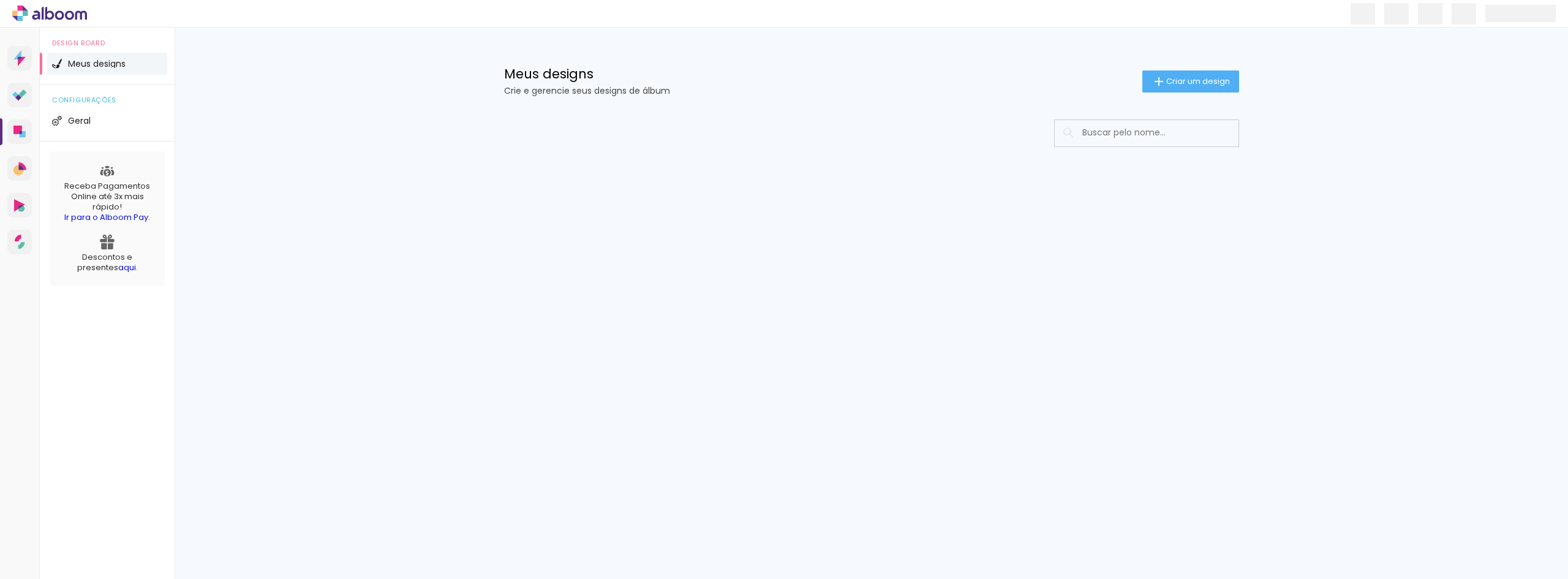 scroll, scrollTop: 0, scrollLeft: 0, axis: both 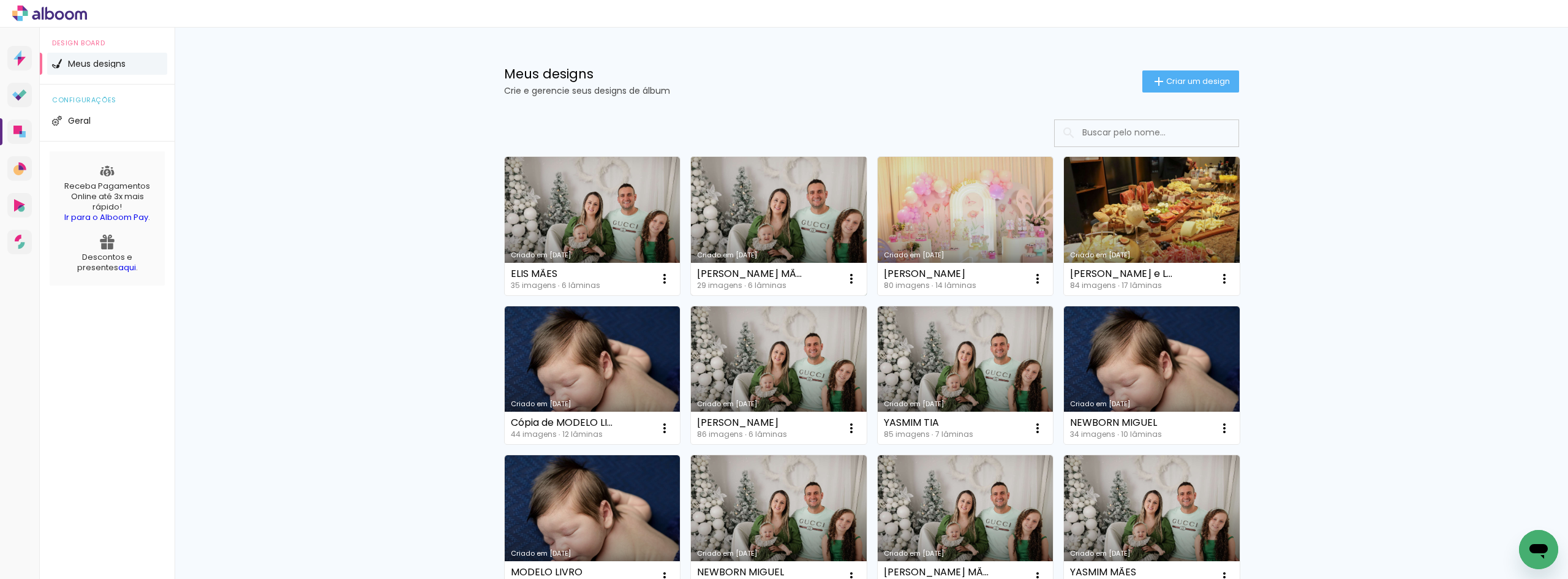 click on "Criado em [DATE]" at bounding box center (778, 226) 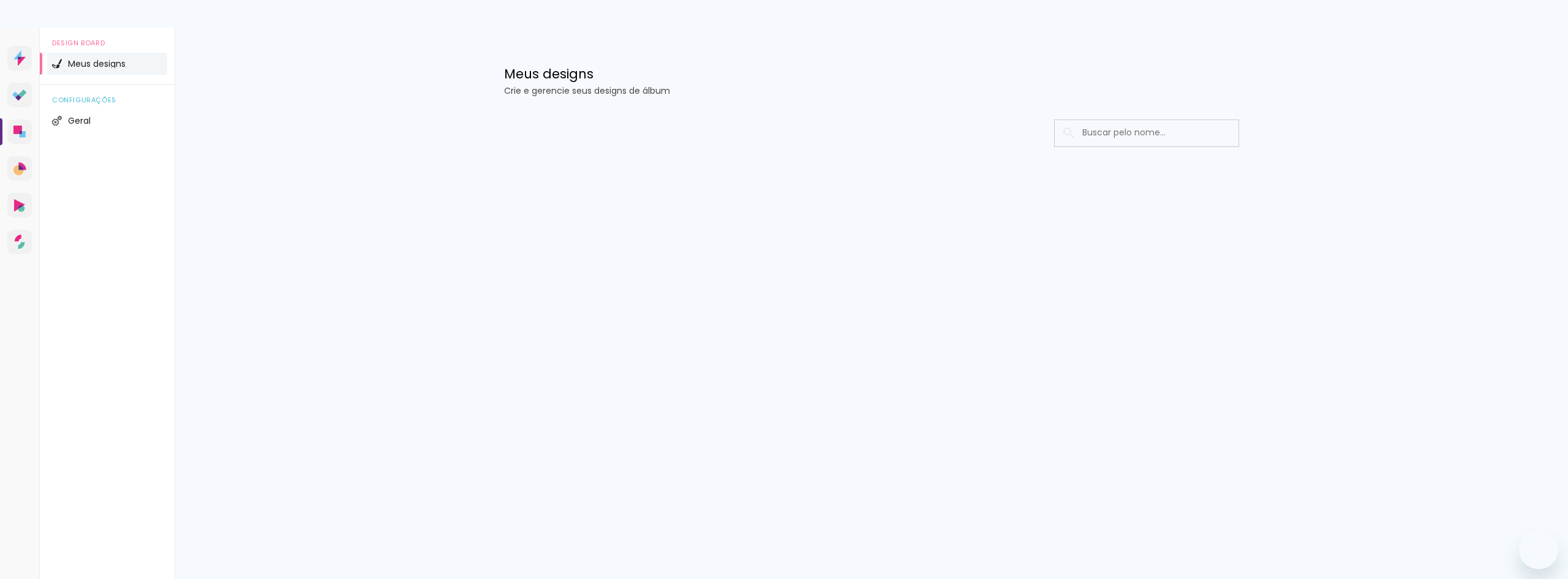 scroll, scrollTop: 0, scrollLeft: 0, axis: both 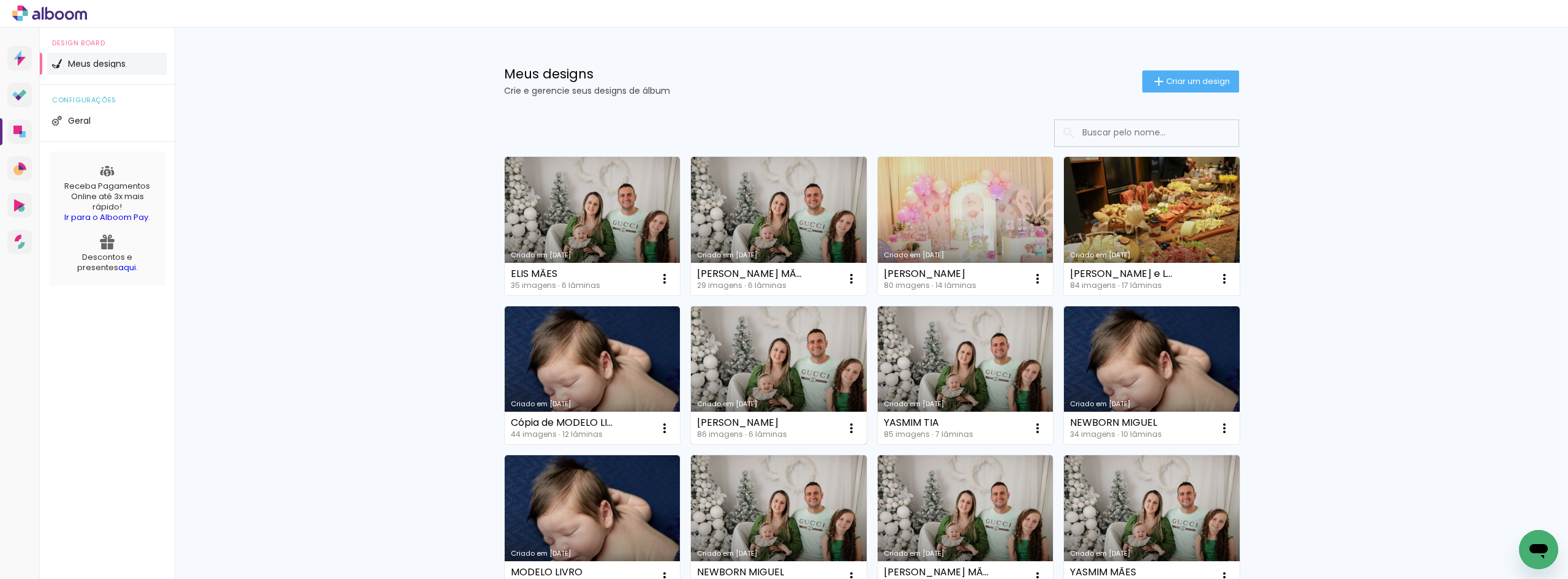 click on "Criado em [DATE]" at bounding box center (778, 376) 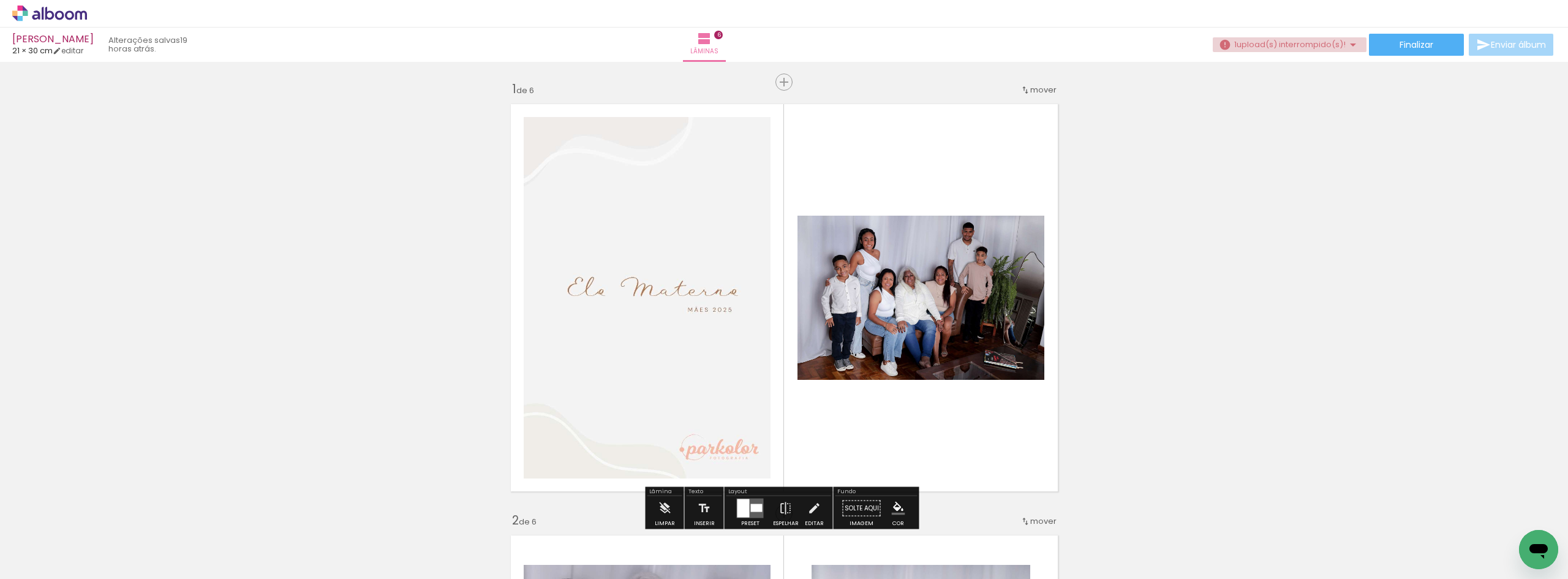 click on "upload(s) interrompido(s)!" at bounding box center [1291, 44] 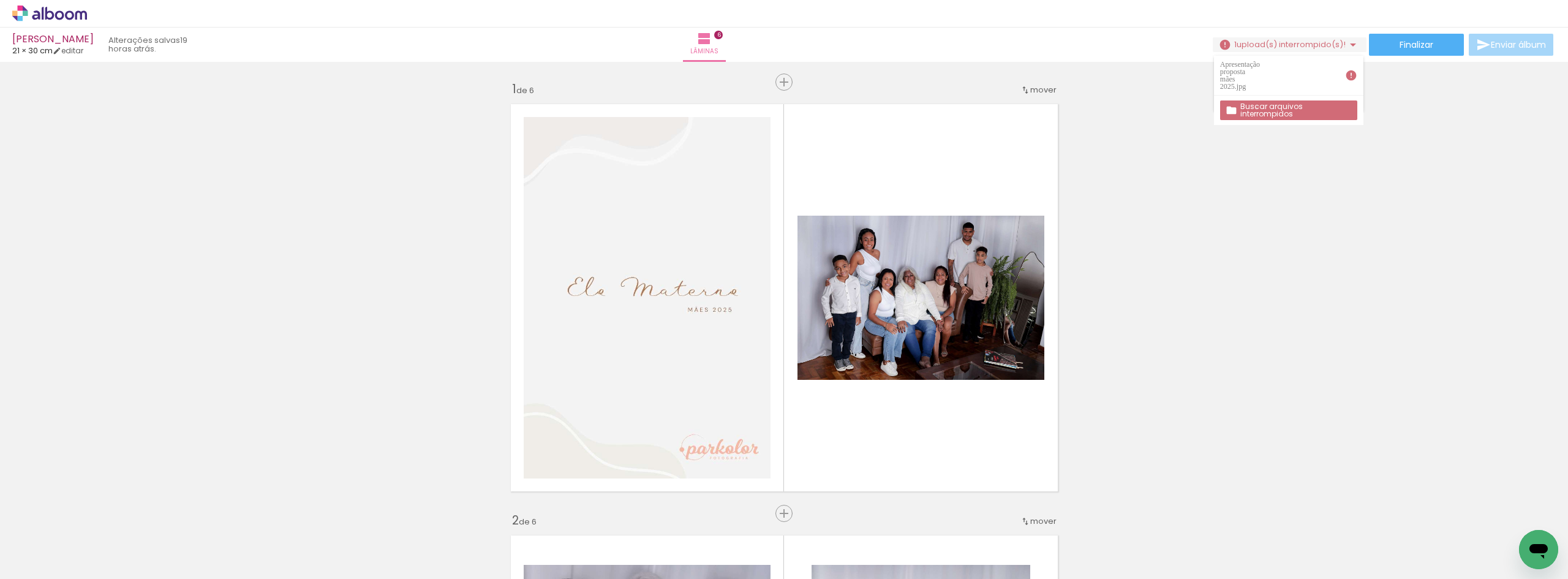 click on "Buscar arquivos interrompidos" at bounding box center [0, 0] 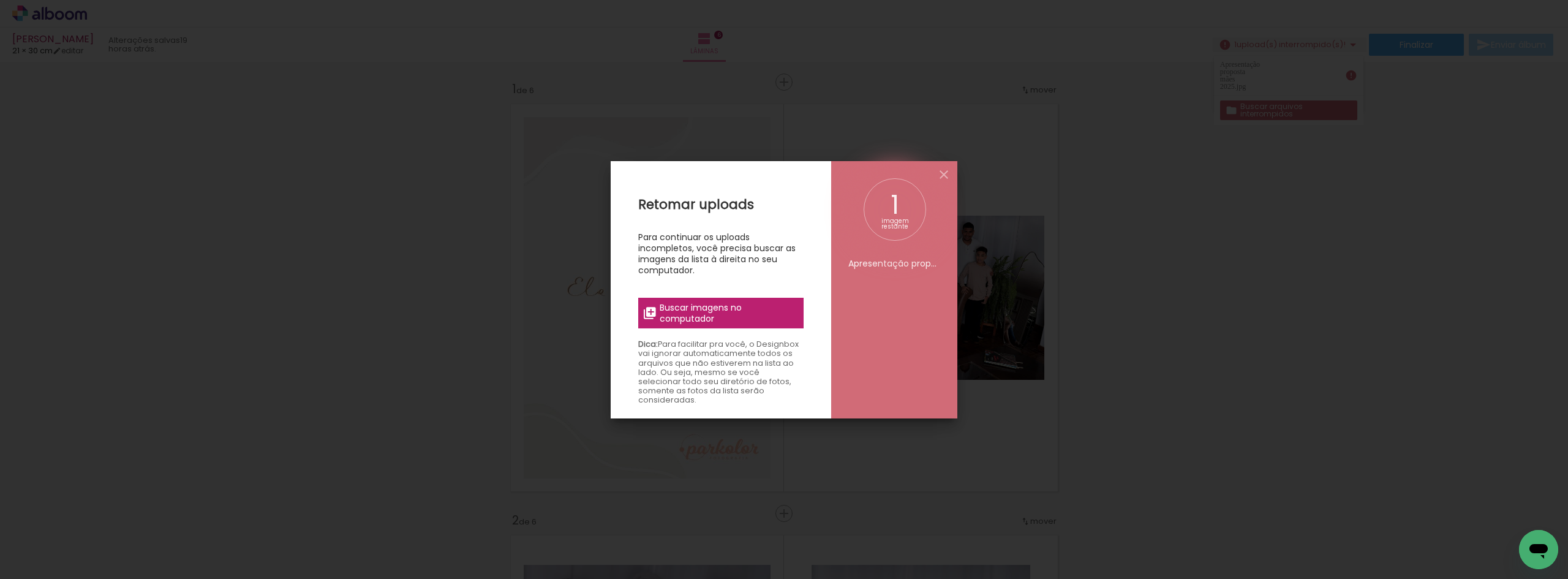 click on "Buscar imagens no computador" at bounding box center (728, 313) 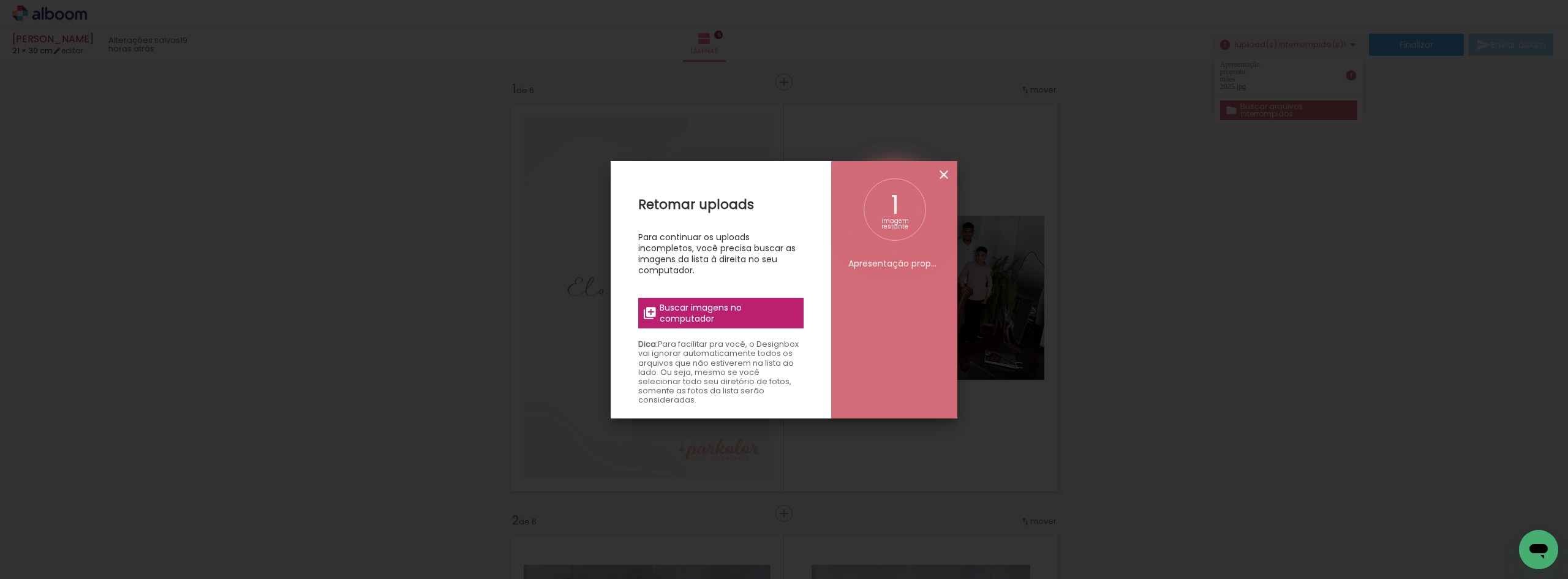 click at bounding box center (944, 175) 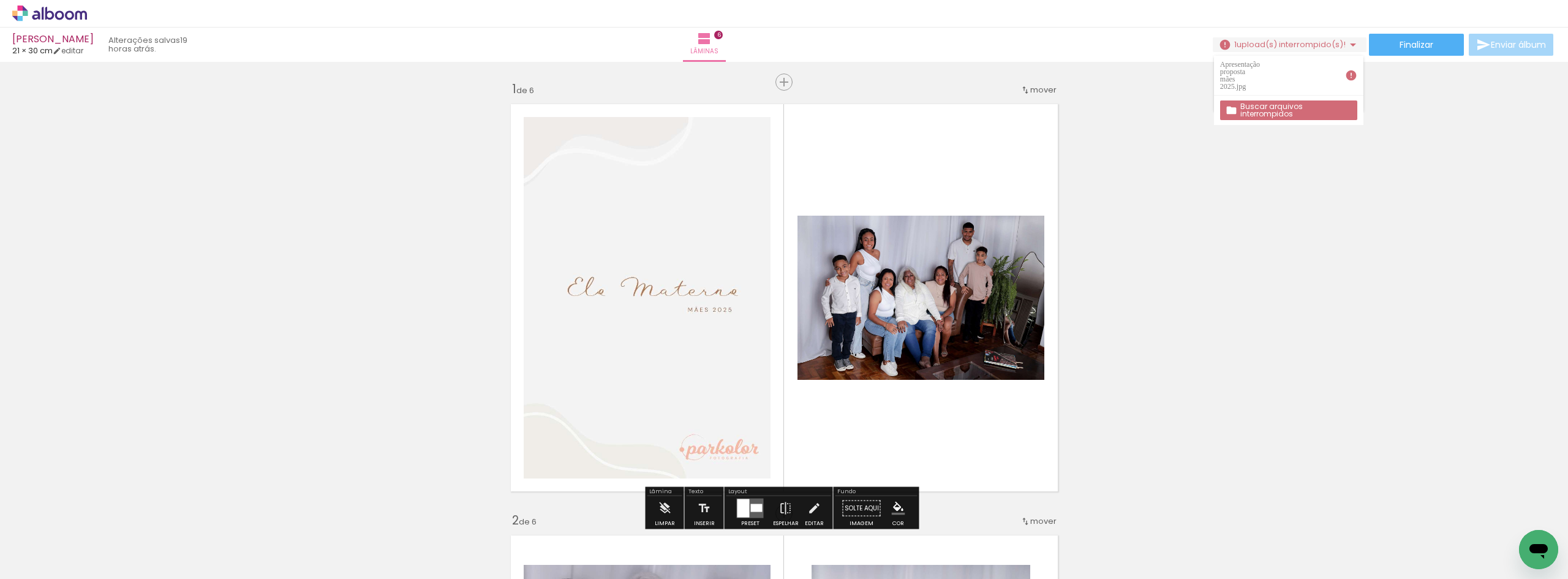 click on "Inserir lâmina 1  de 6  Inserir lâmina 2  de 6  Inserir lâmina 3  de 6  Inserir lâmina 4  de 6  Inserir lâmina 5  de 6  Inserir lâmina 6  de 6" at bounding box center (784, 1576) 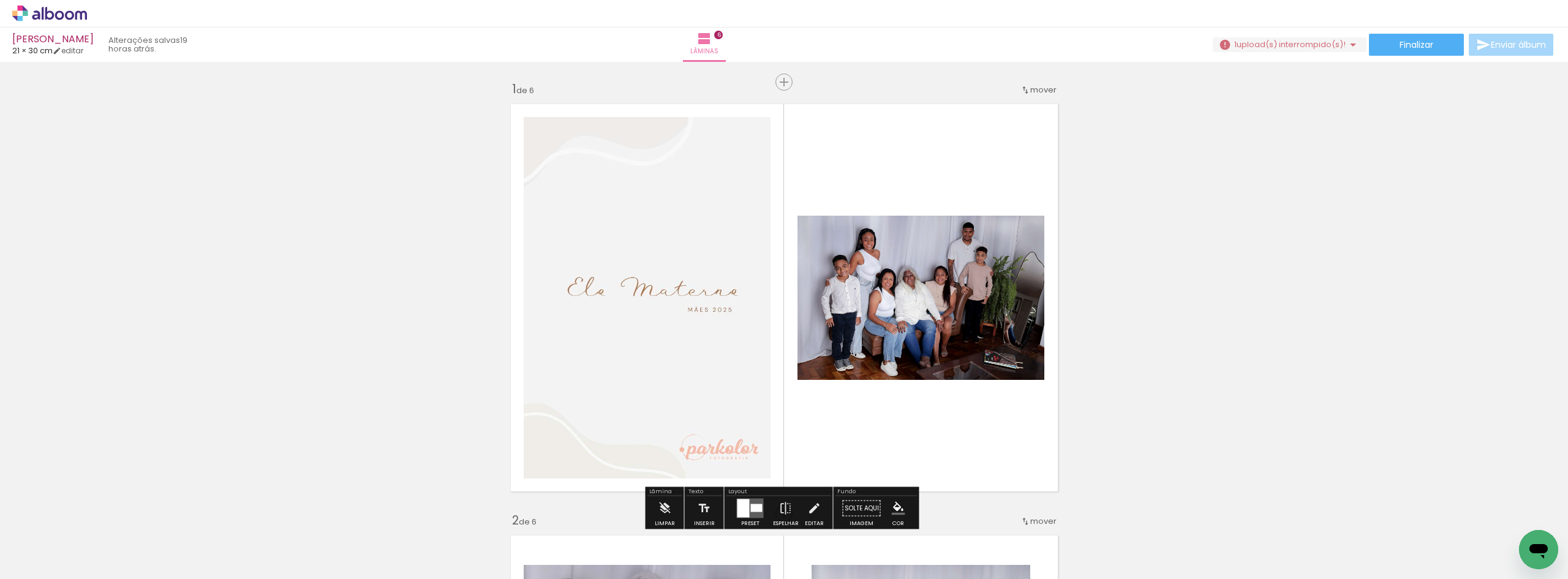 click on "Inserir lâmina 1  de 6  Inserir lâmina 2  de 6  Inserir lâmina 3  de 6  Inserir lâmina 4  de 6  Inserir lâmina 5  de 6  Inserir lâmina 6  de 6" at bounding box center [784, 1576] 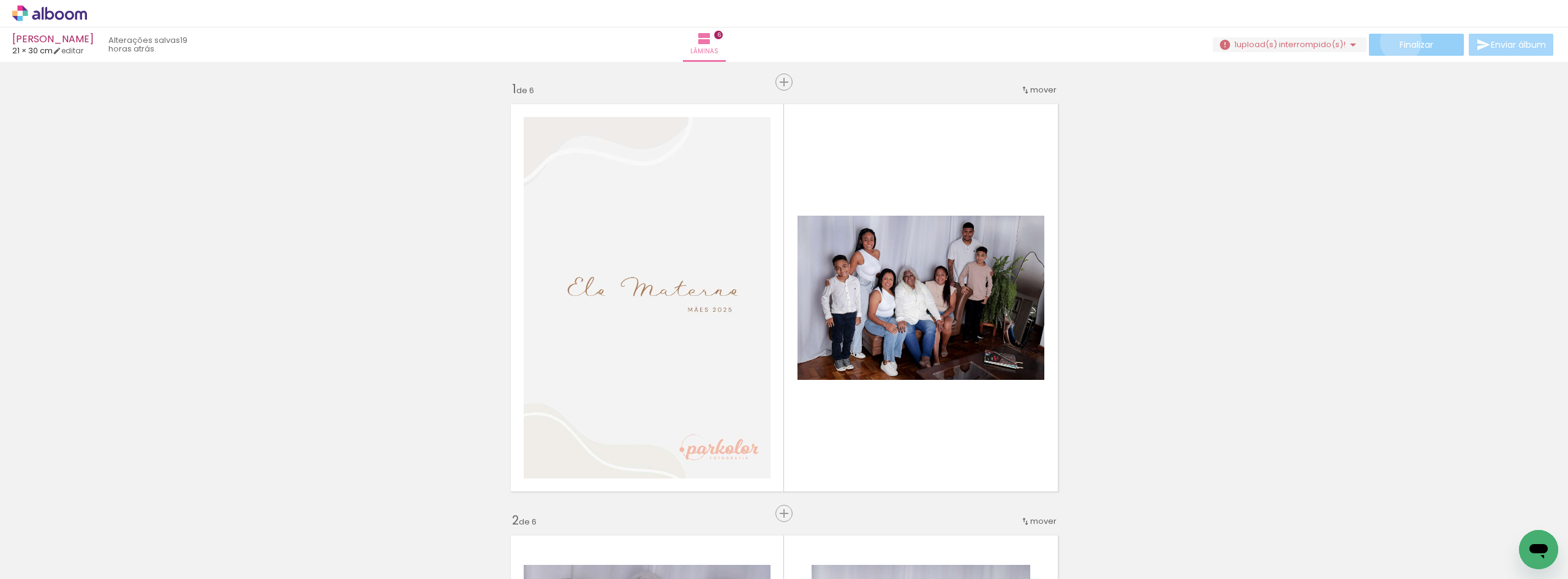 click on "Finalizar" 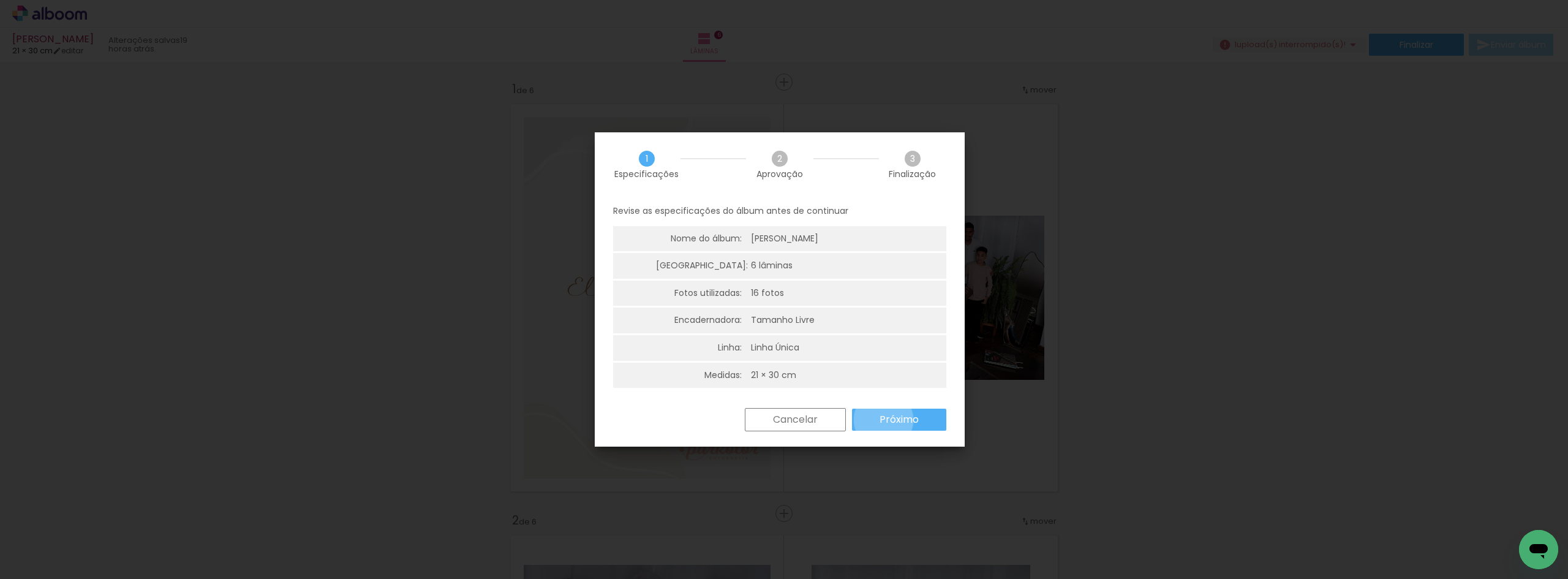 click on "Próximo" at bounding box center (0, 0) 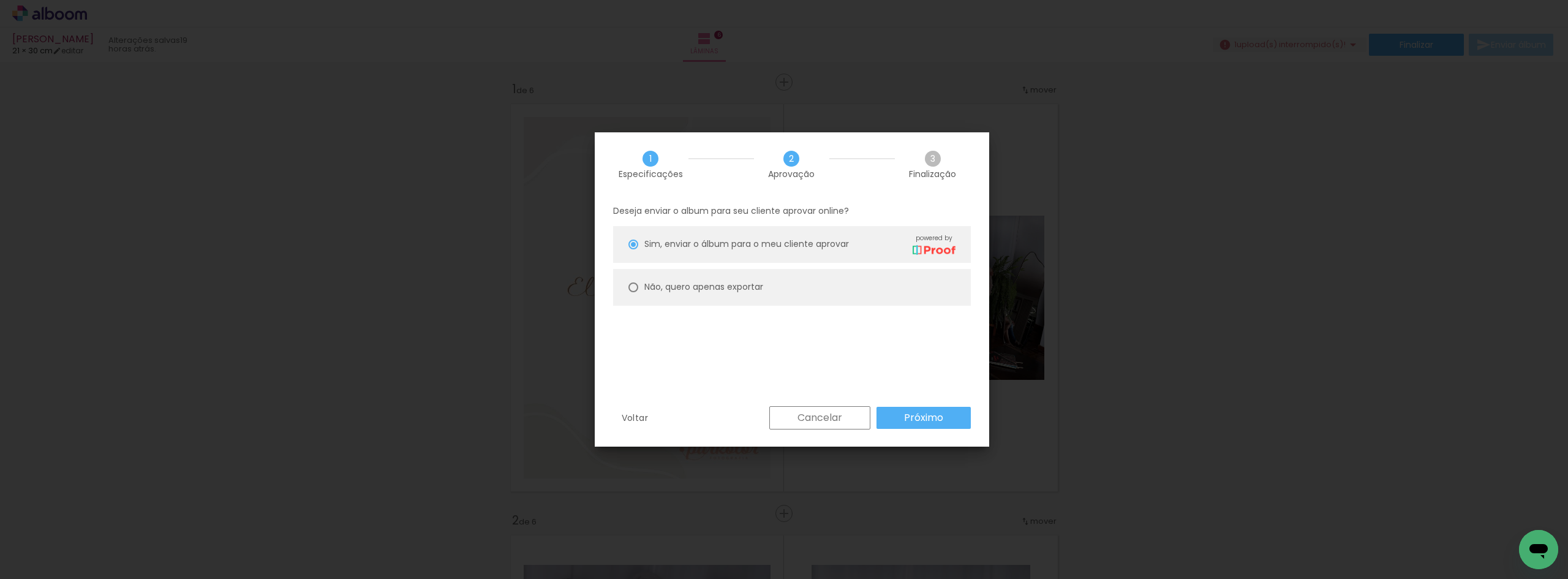 click on "Não, quero apenas exportar" at bounding box center (0, 0) 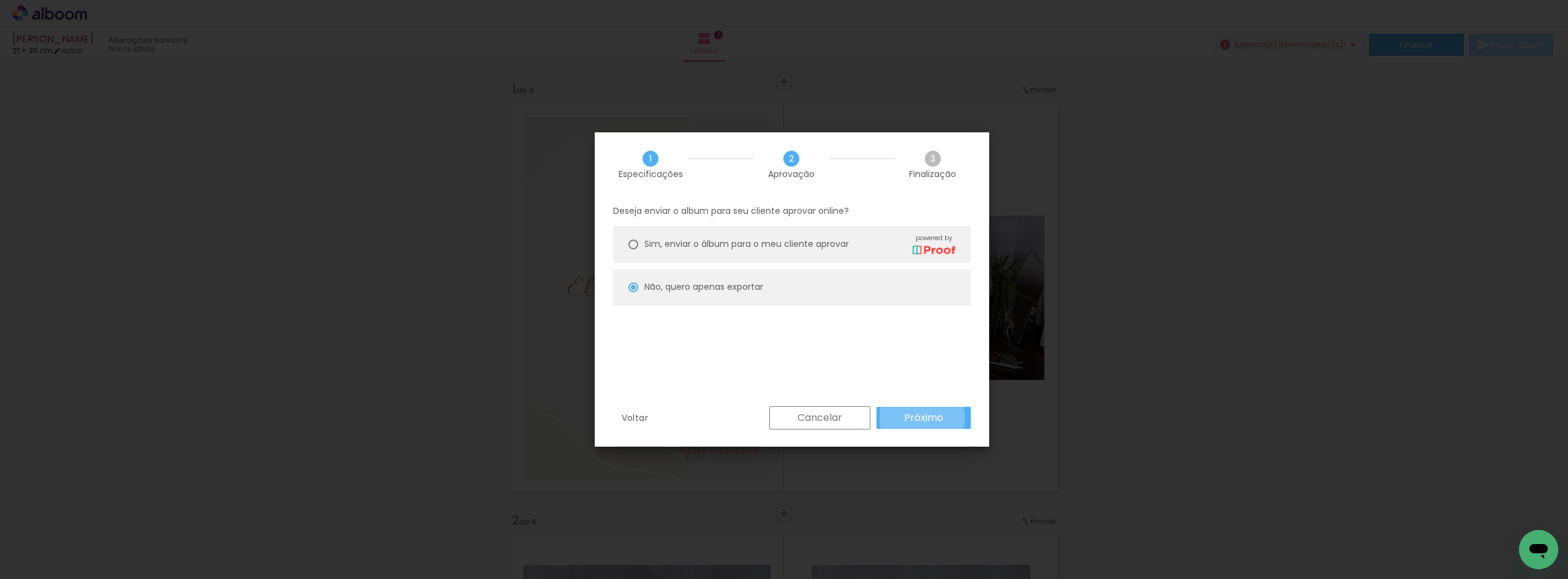 click on "Próximo" at bounding box center (0, 0) 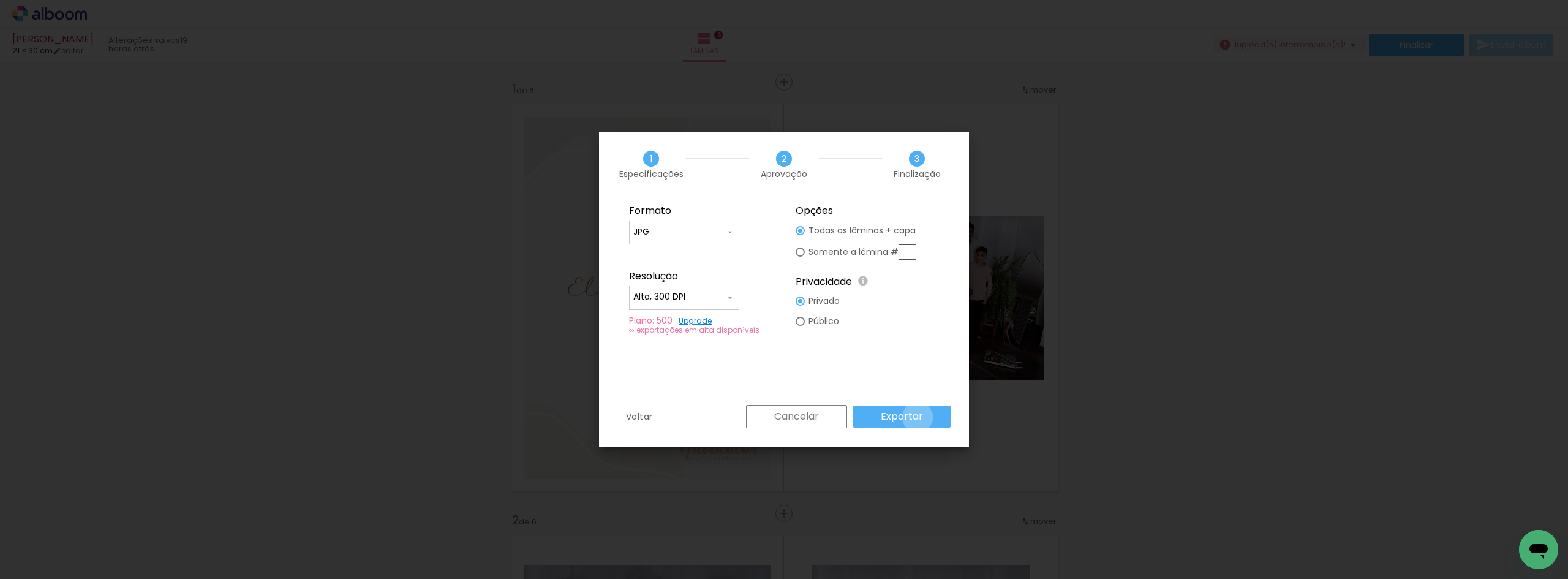 click on "Exportar" at bounding box center (0, 0) 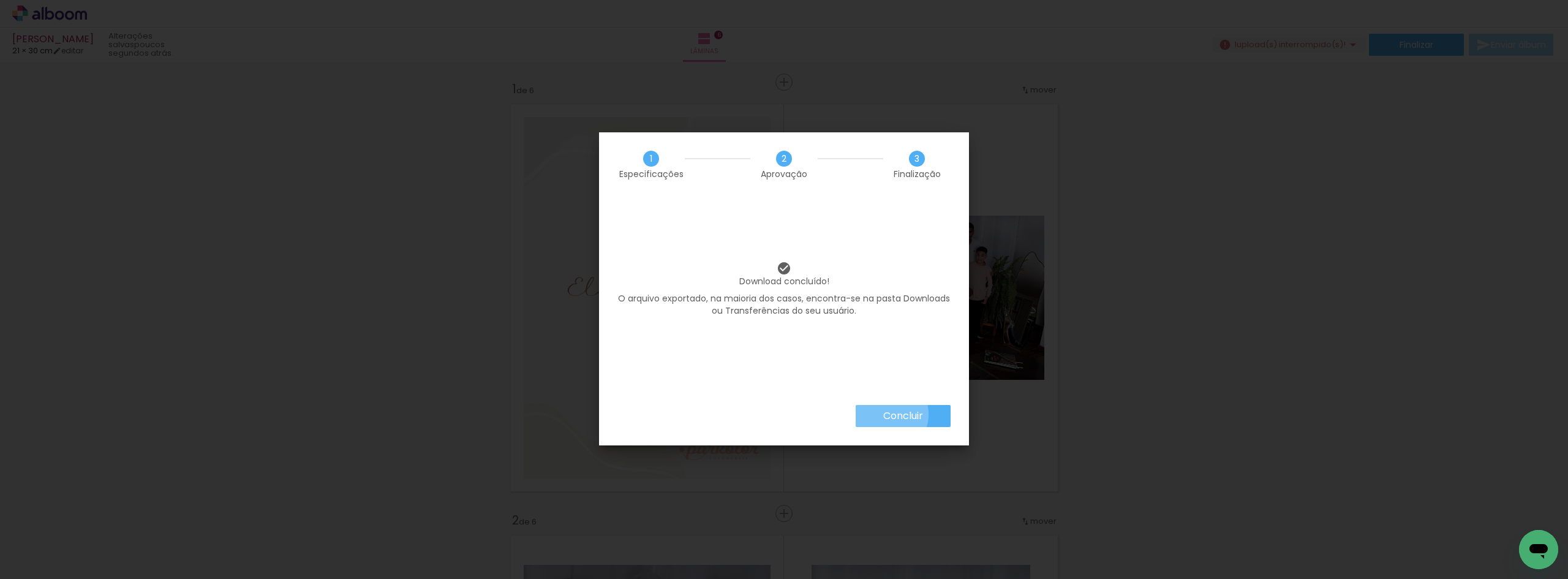 click on "Concluir" at bounding box center (0, 0) 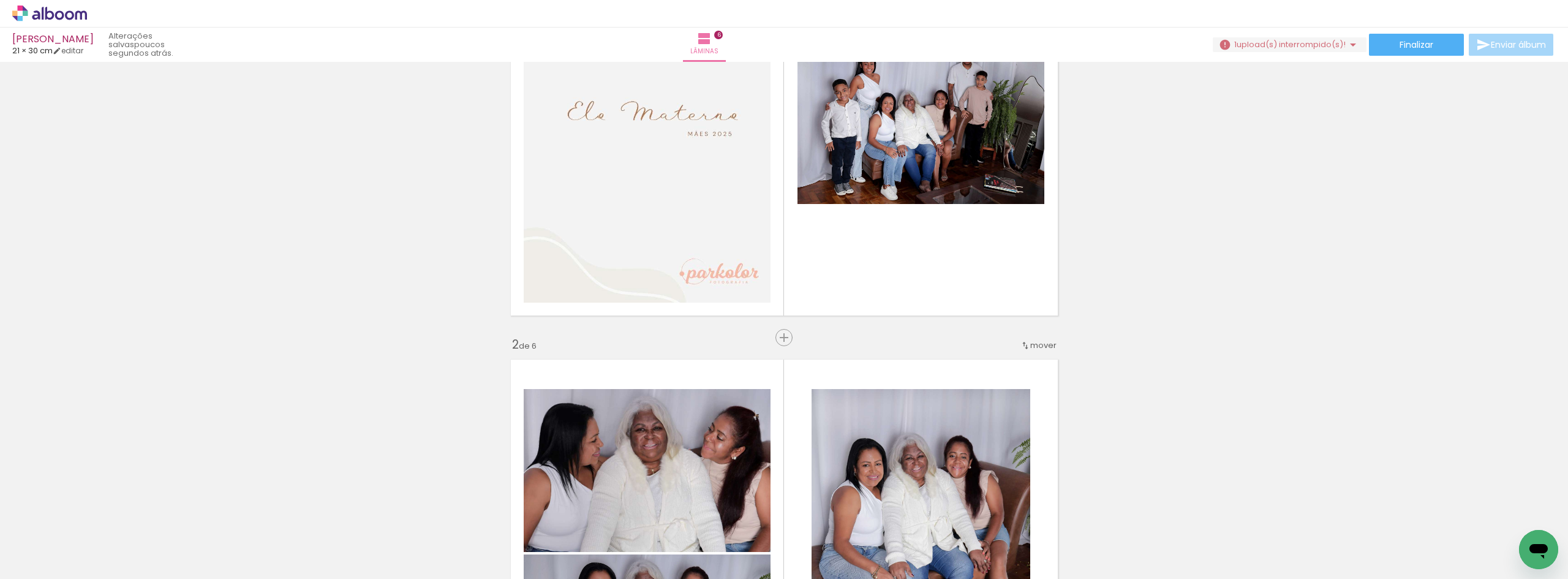 scroll, scrollTop: 0, scrollLeft: 0, axis: both 